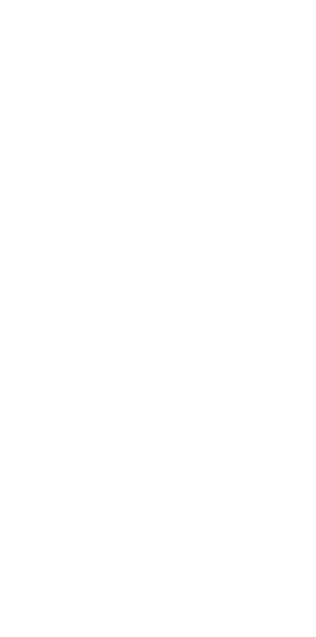 scroll, scrollTop: 0, scrollLeft: 0, axis: both 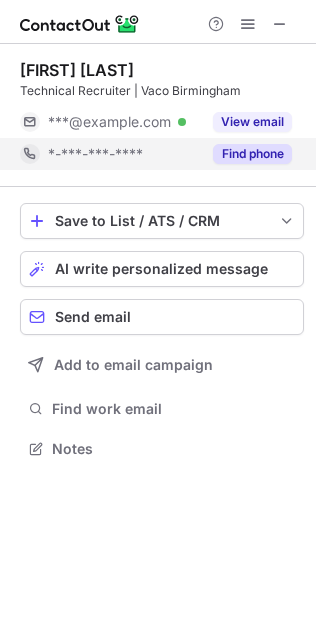 click on "Find phone" at bounding box center [252, 154] 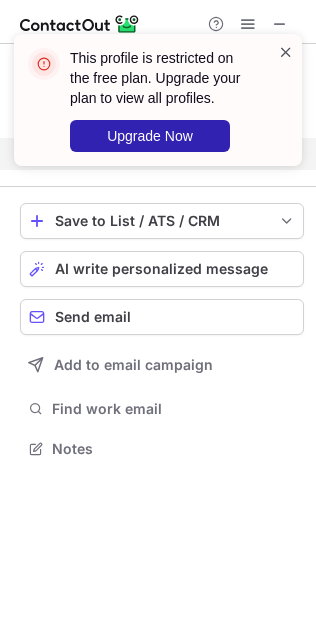 click at bounding box center (286, 52) 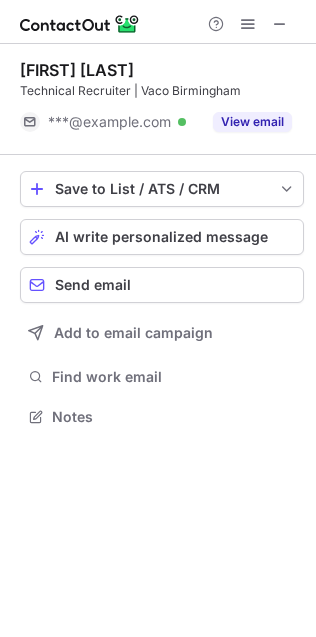 scroll, scrollTop: 403, scrollLeft: 316, axis: both 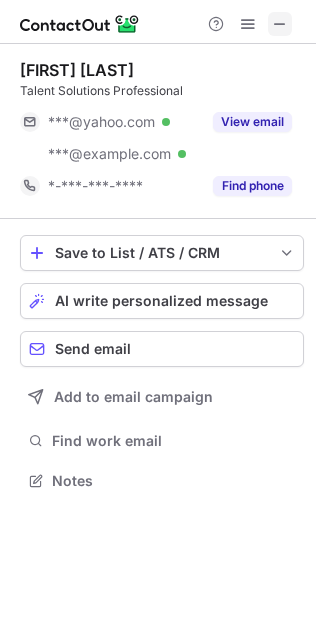 click at bounding box center [280, 24] 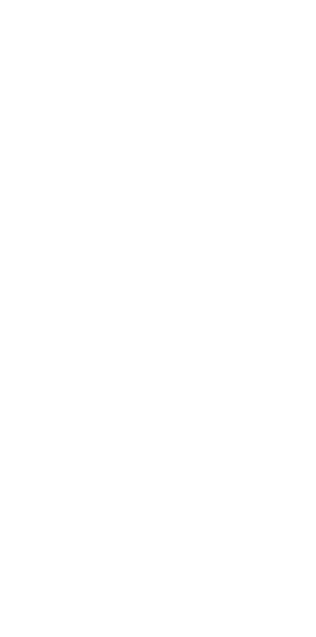 scroll, scrollTop: 0, scrollLeft: 0, axis: both 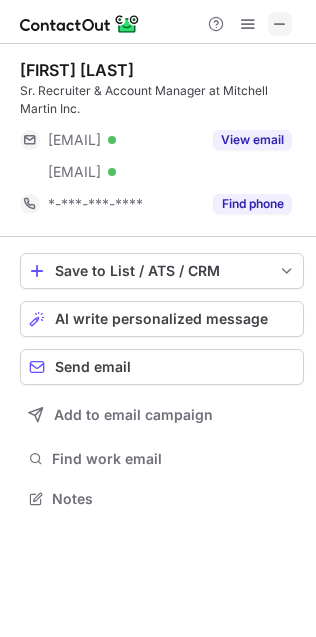 click at bounding box center (280, 24) 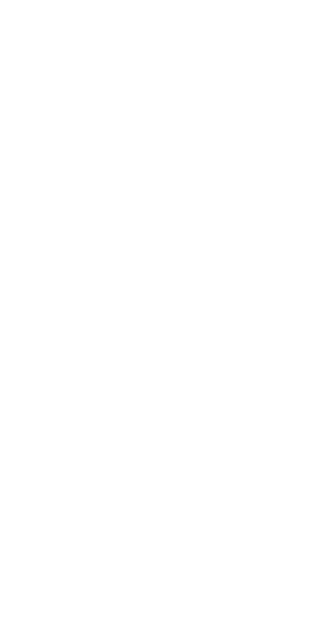 scroll, scrollTop: 0, scrollLeft: 0, axis: both 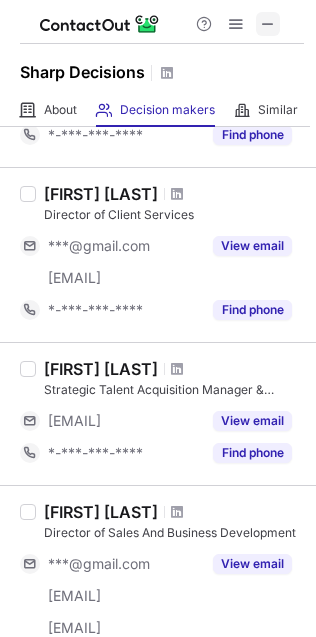 click at bounding box center [268, 24] 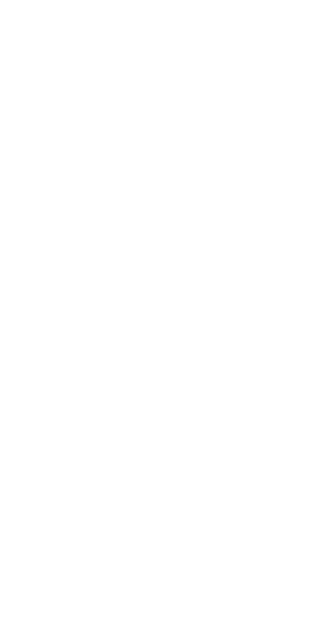 scroll, scrollTop: 0, scrollLeft: 0, axis: both 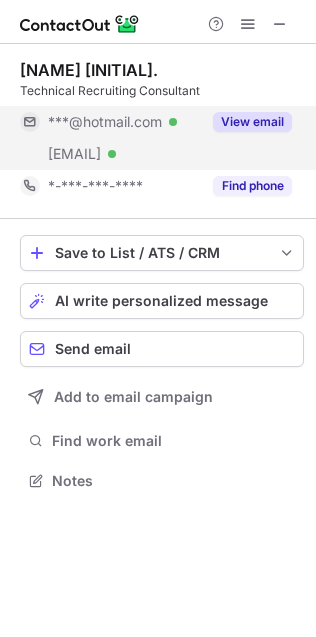 click on "View email" at bounding box center (252, 122) 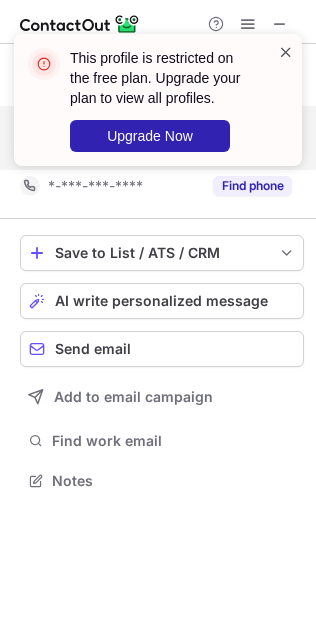 click at bounding box center (286, 52) 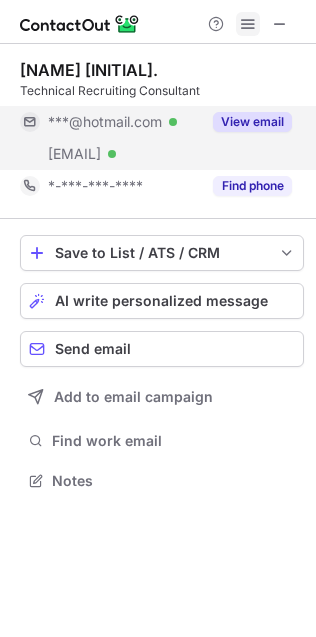 click at bounding box center (248, 24) 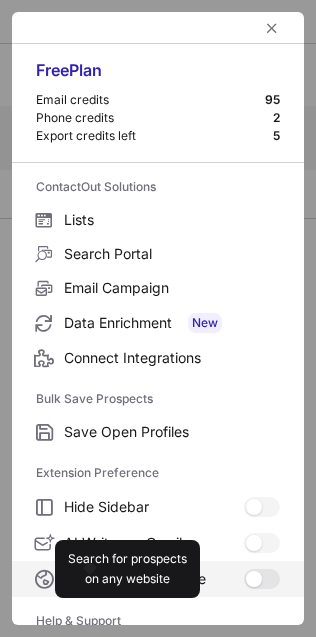 scroll, scrollTop: 195, scrollLeft: 0, axis: vertical 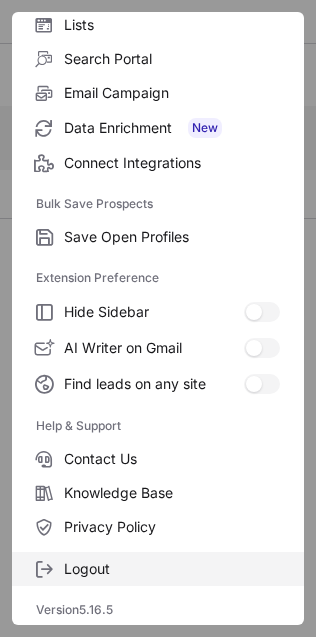 click on "Logout" at bounding box center (158, 569) 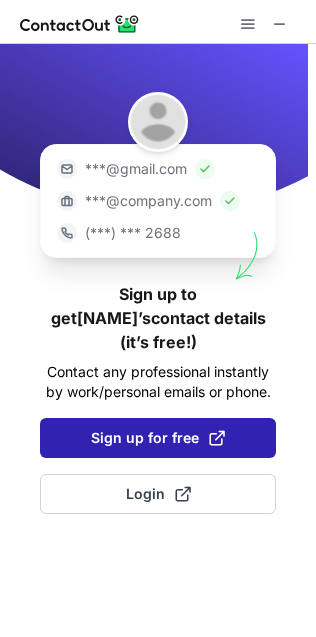 click on "Sign up for free" at bounding box center [158, 438] 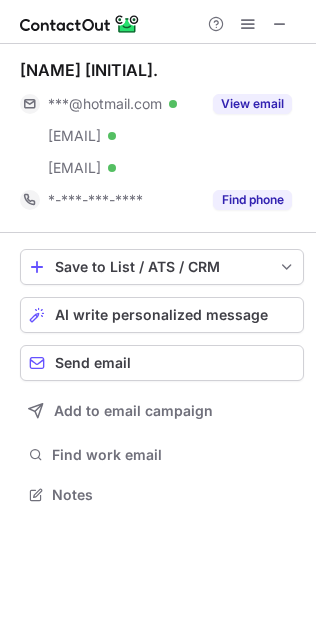 scroll, scrollTop: 9, scrollLeft: 10, axis: both 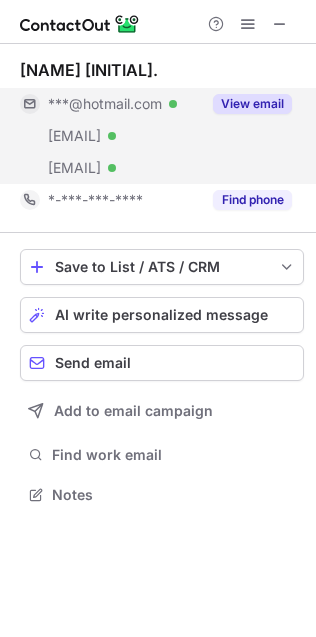 click on "View email" at bounding box center (252, 104) 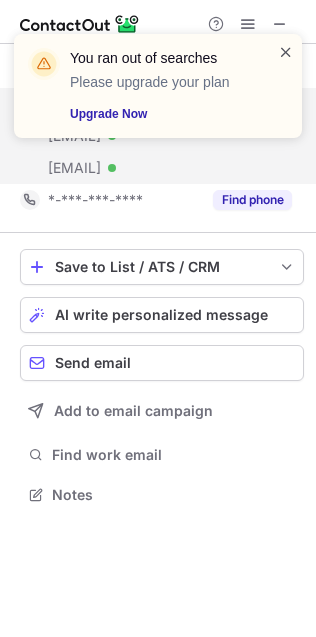 click at bounding box center [286, 52] 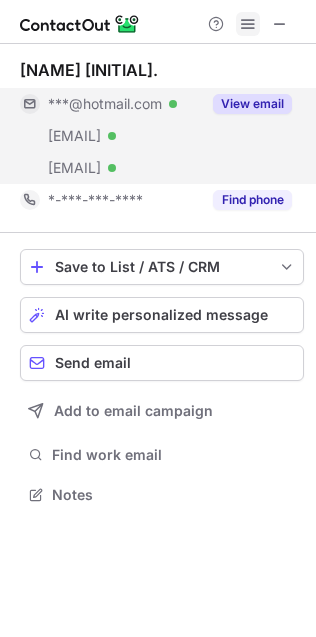 click at bounding box center [248, 24] 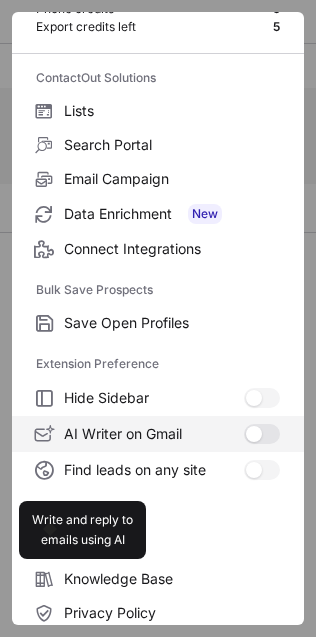 scroll, scrollTop: 195, scrollLeft: 0, axis: vertical 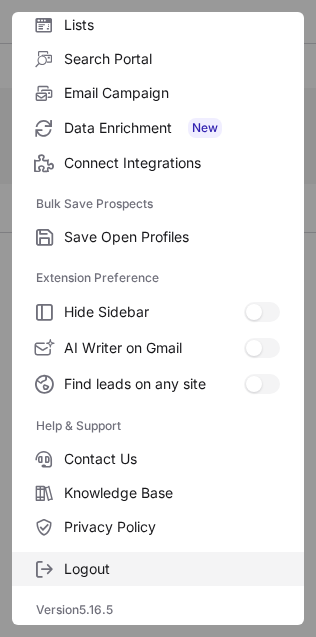 click on "Logout" at bounding box center (158, 569) 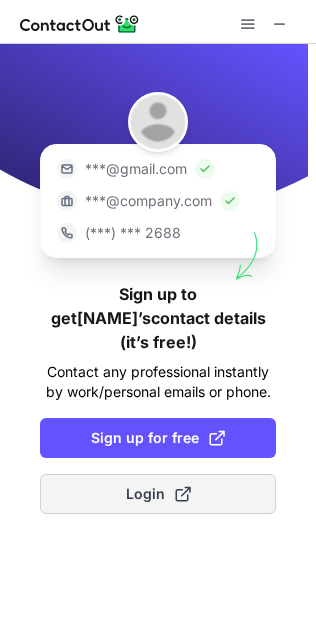 click on "Login" at bounding box center (158, 494) 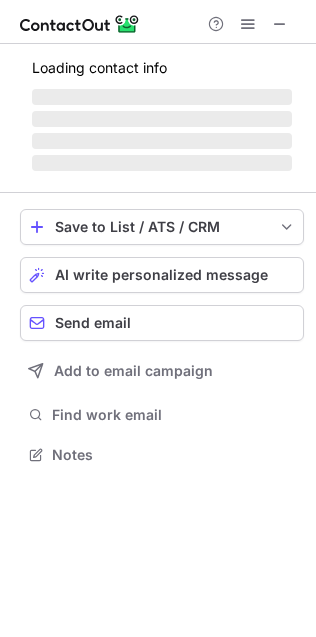 scroll, scrollTop: 9, scrollLeft: 10, axis: both 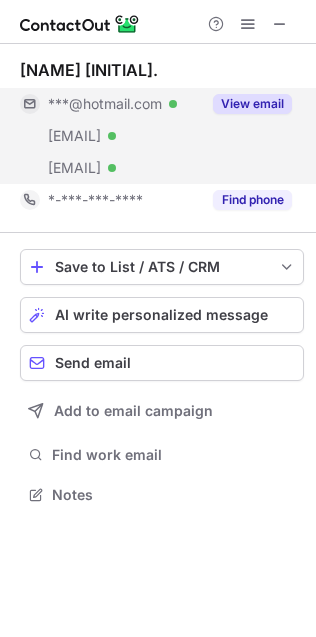 click on "View email" at bounding box center [252, 104] 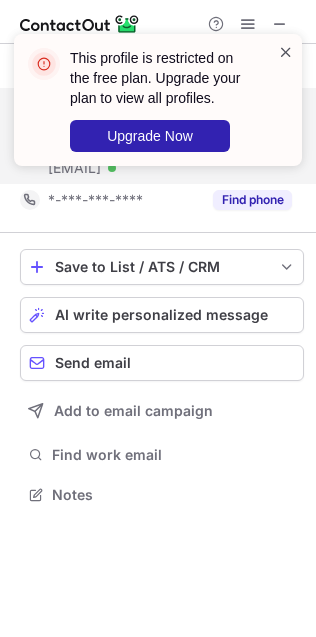 click at bounding box center [286, 52] 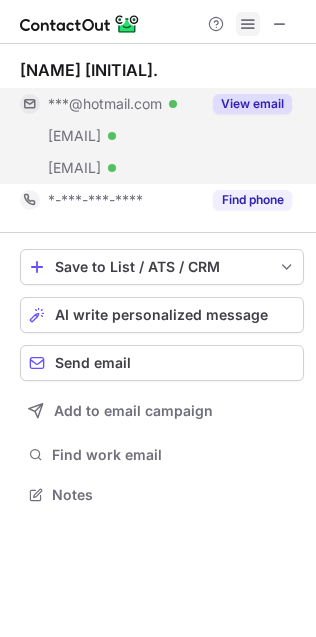 click at bounding box center [248, 24] 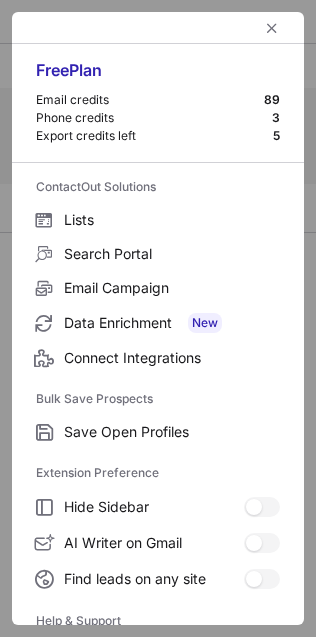 scroll, scrollTop: 195, scrollLeft: 0, axis: vertical 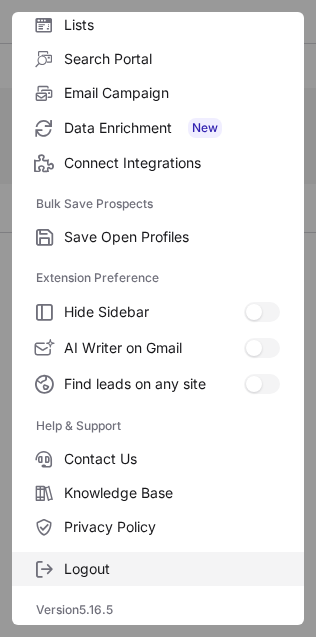 click on "Logout" at bounding box center [172, 569] 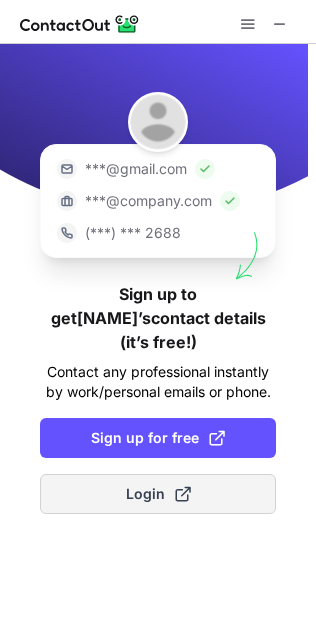 click at bounding box center [183, 494] 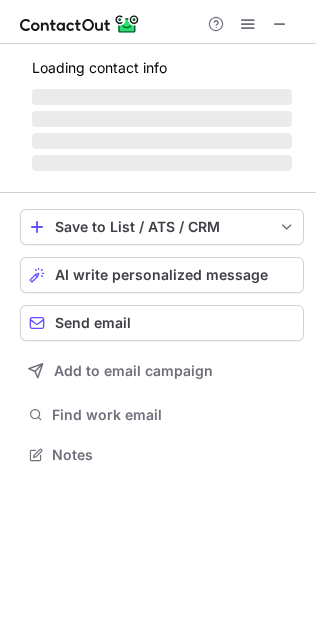 scroll, scrollTop: 9, scrollLeft: 10, axis: both 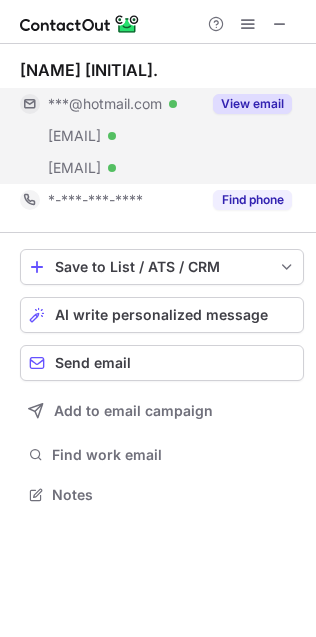click on "View email" at bounding box center (252, 104) 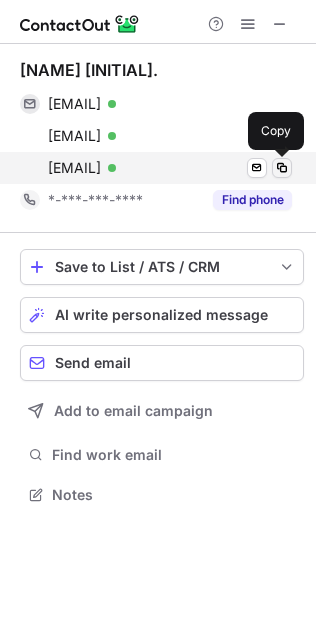 click at bounding box center [282, 168] 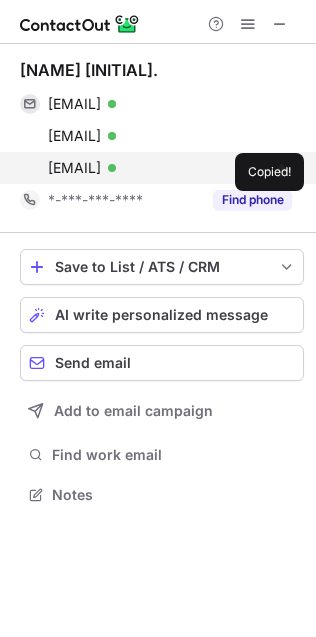 type 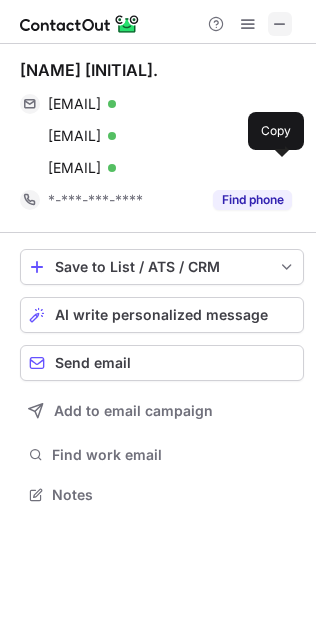 click at bounding box center (280, 24) 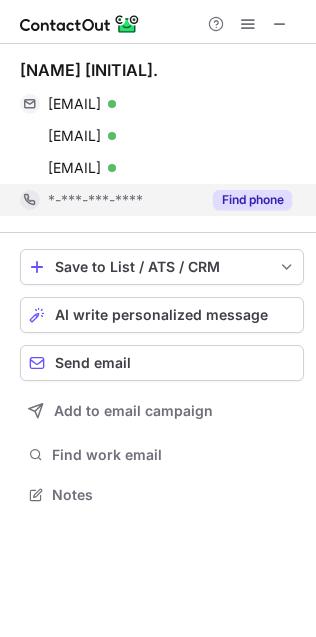 click on "Find phone" at bounding box center [252, 200] 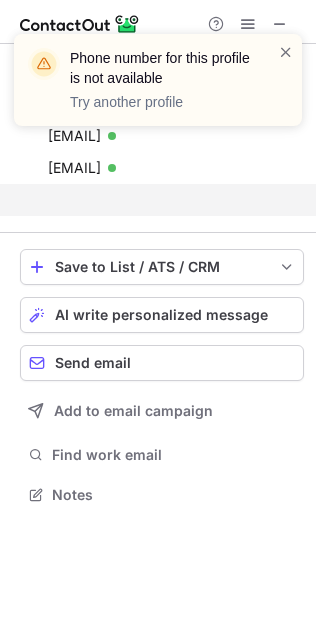 scroll, scrollTop: 448, scrollLeft: 316, axis: both 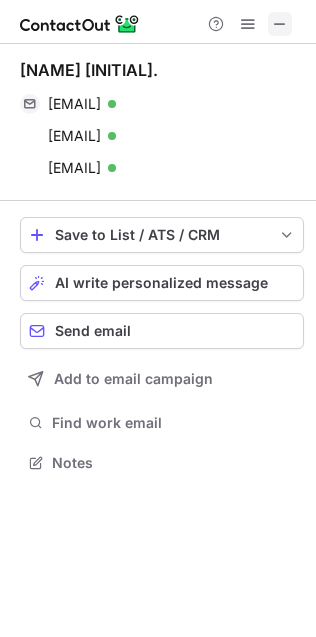 click at bounding box center [280, 24] 